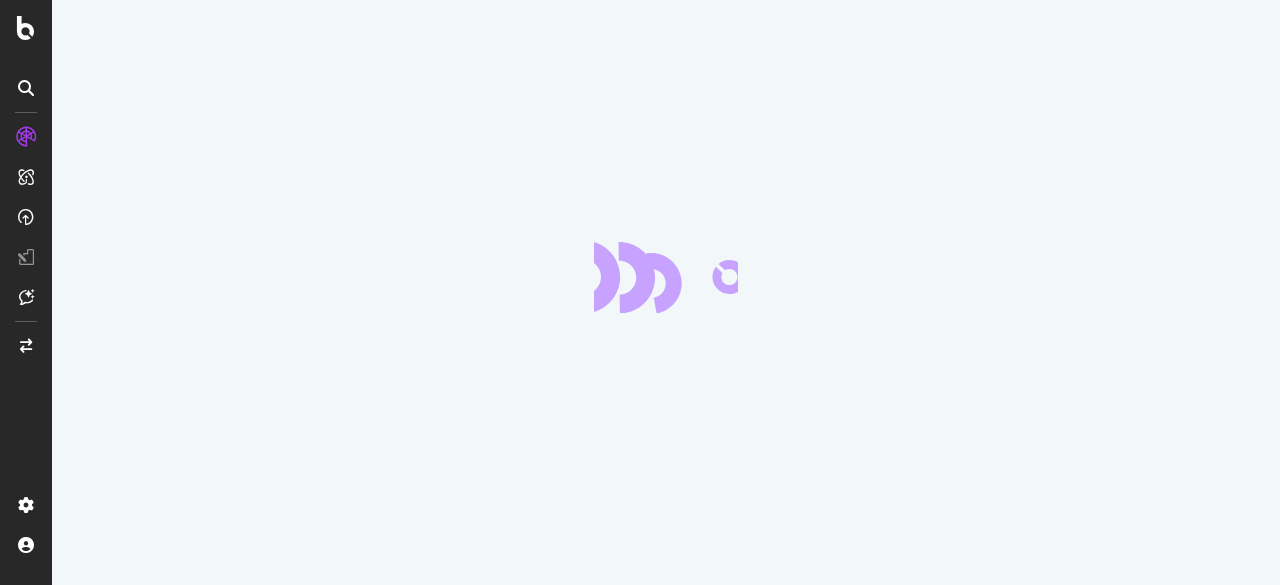 scroll, scrollTop: 0, scrollLeft: 0, axis: both 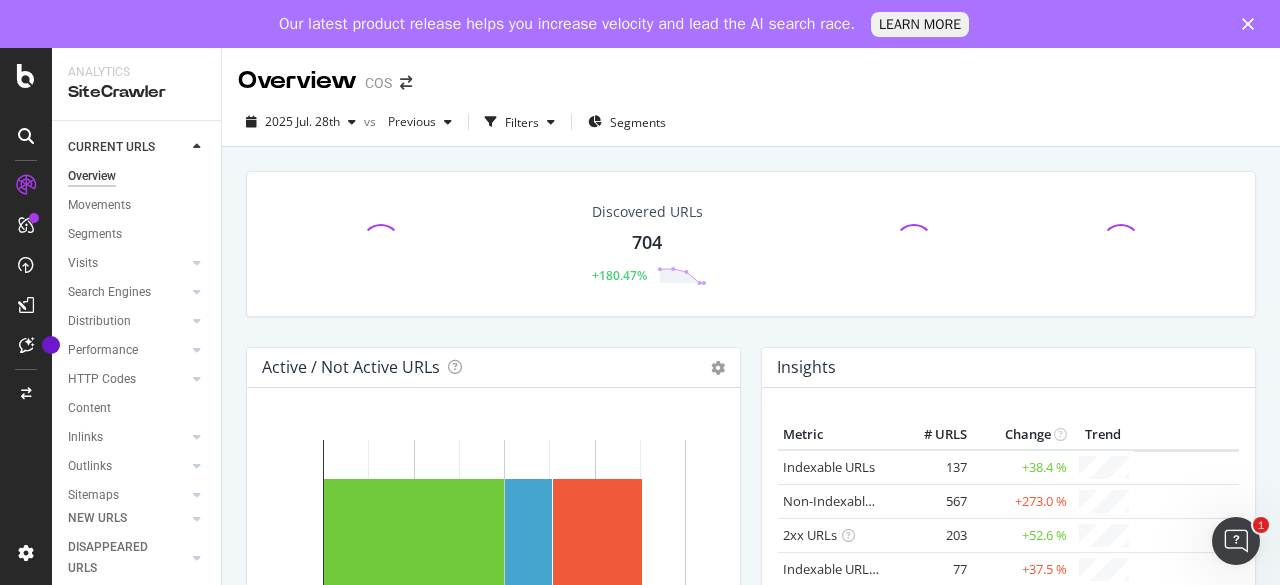 click 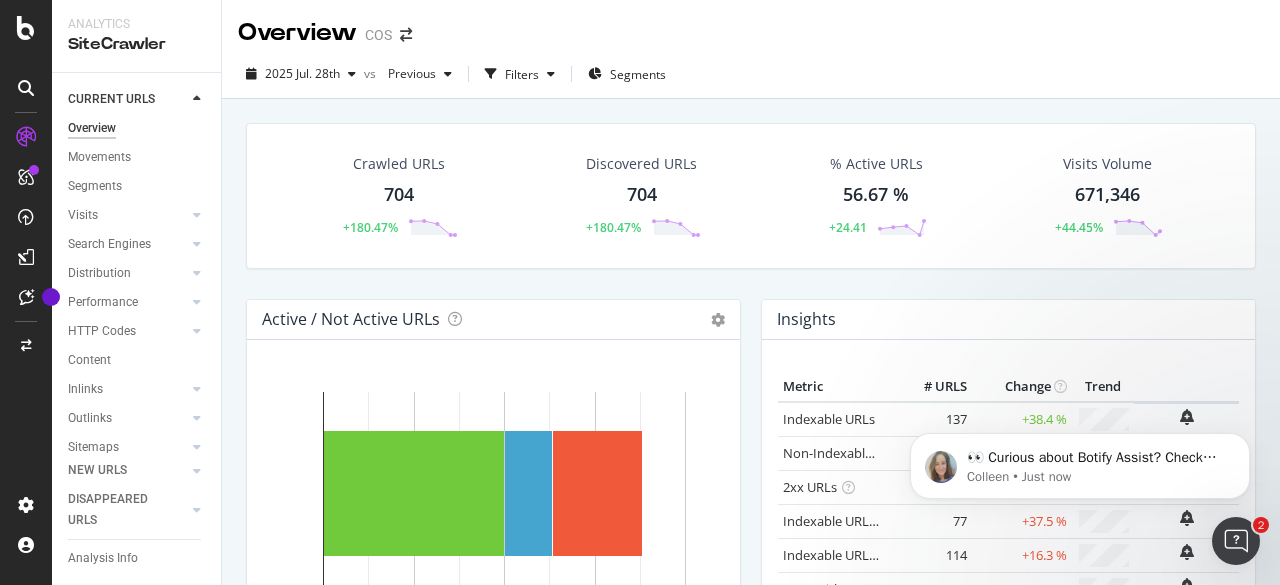scroll, scrollTop: 0, scrollLeft: 0, axis: both 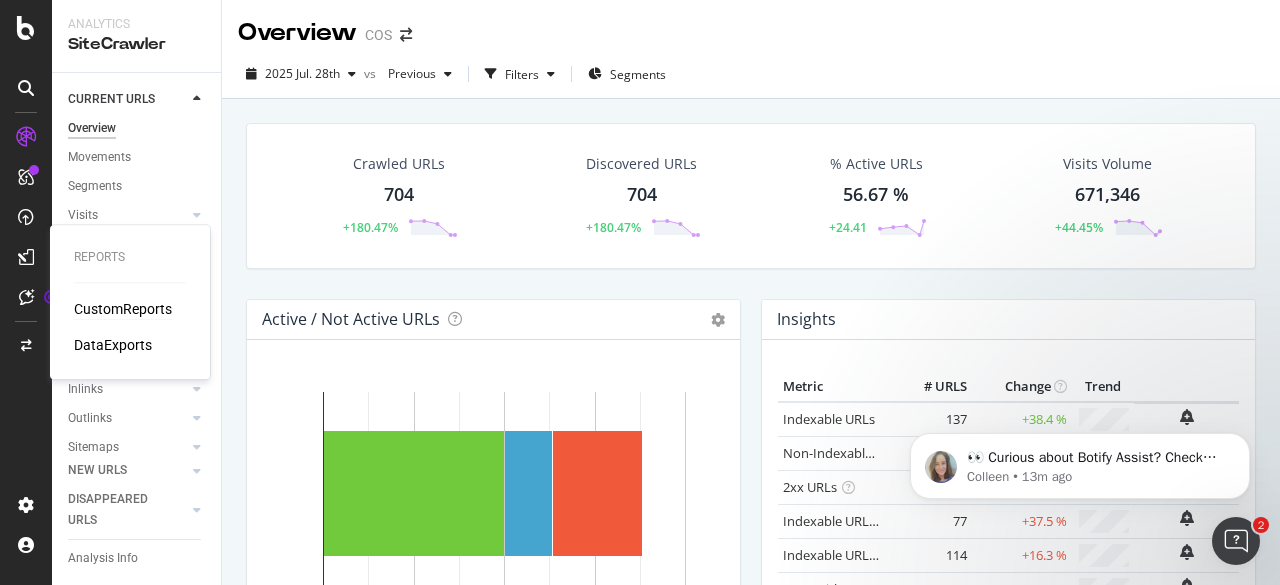 click on "CustomReports" at bounding box center [123, 309] 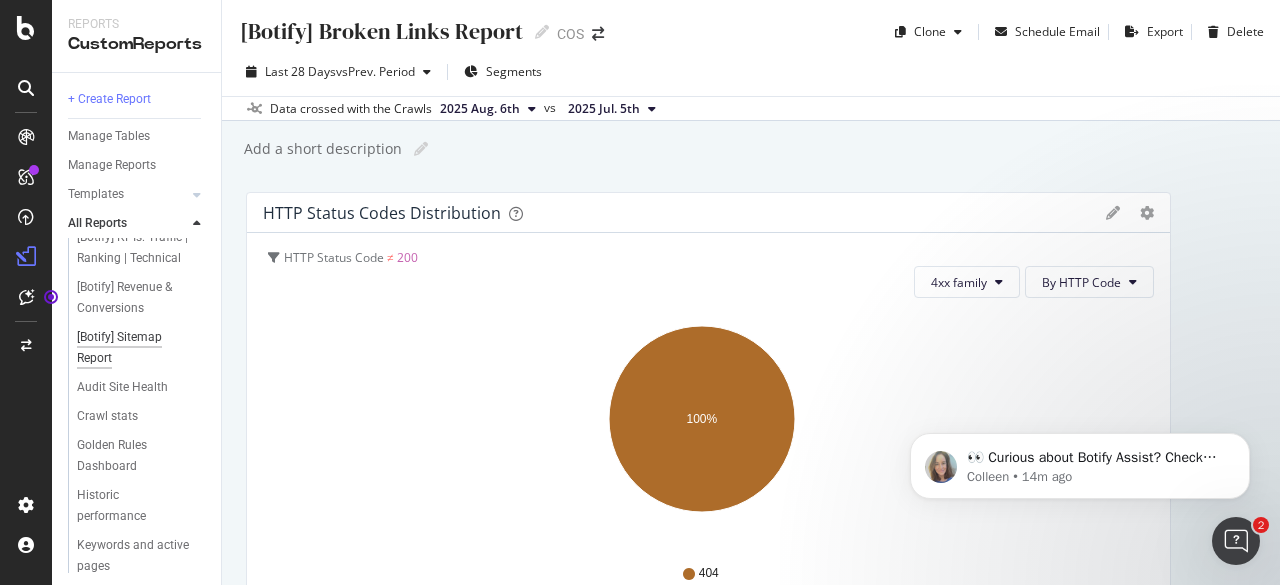 scroll, scrollTop: 117, scrollLeft: 0, axis: vertical 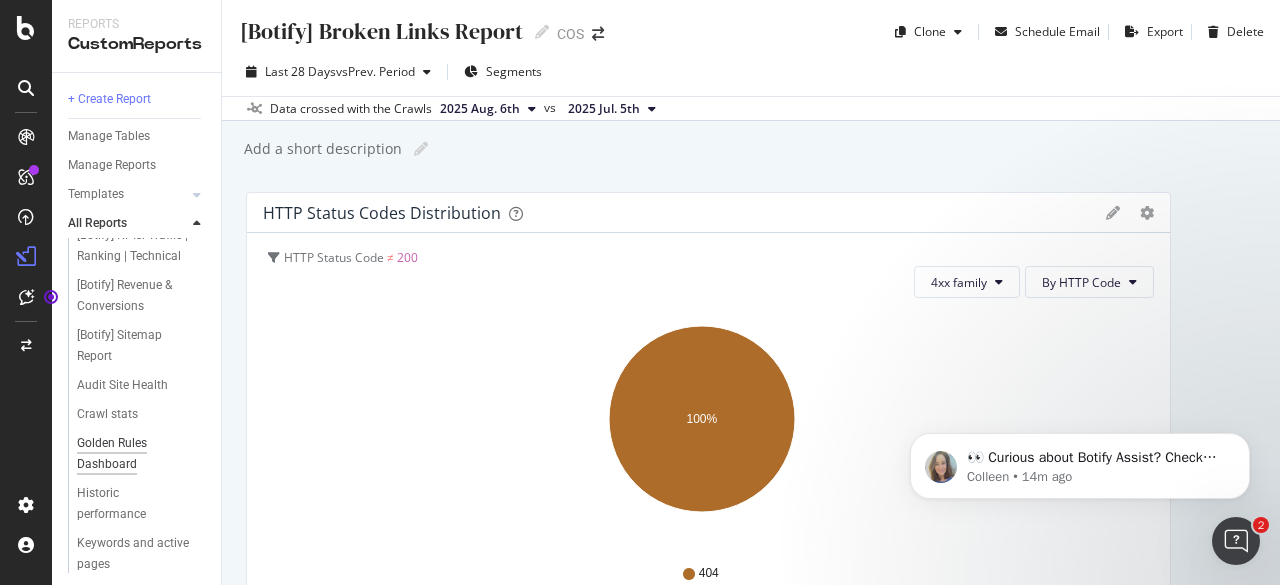 click on "Golden Rules Dashboard" at bounding box center [133, 454] 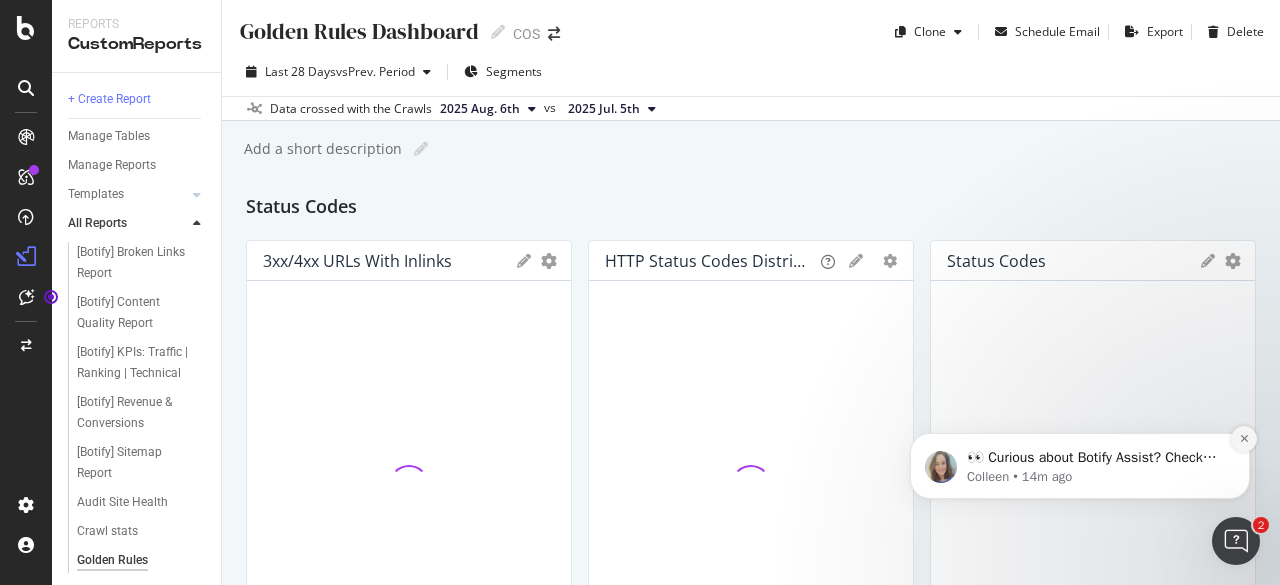 click at bounding box center (1244, 439) 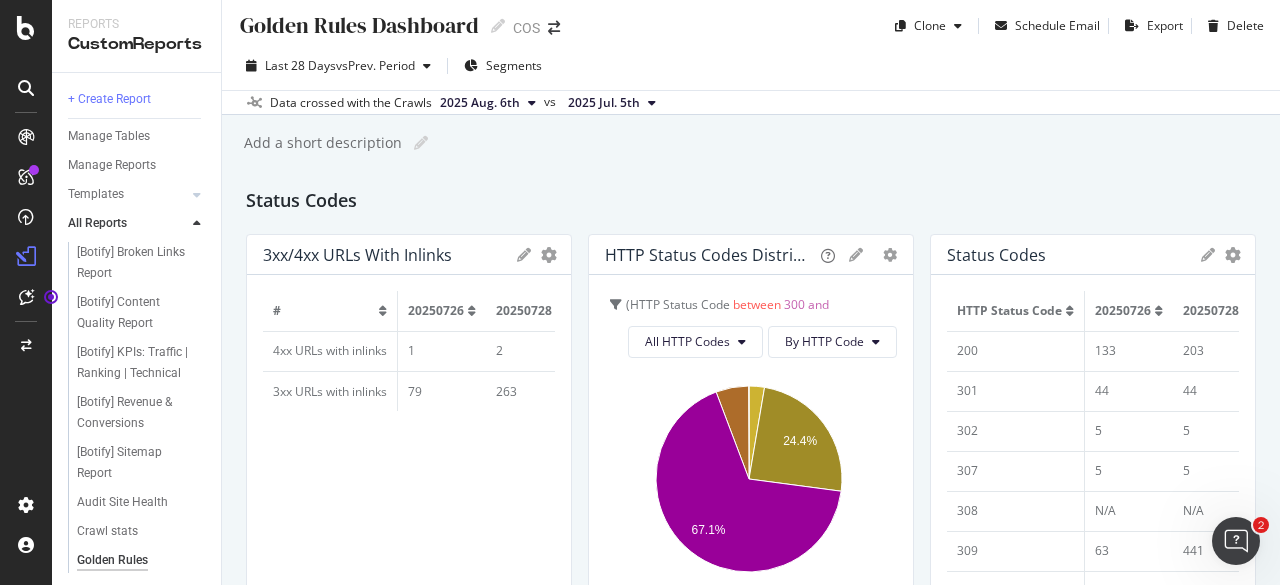 scroll, scrollTop: 6, scrollLeft: 0, axis: vertical 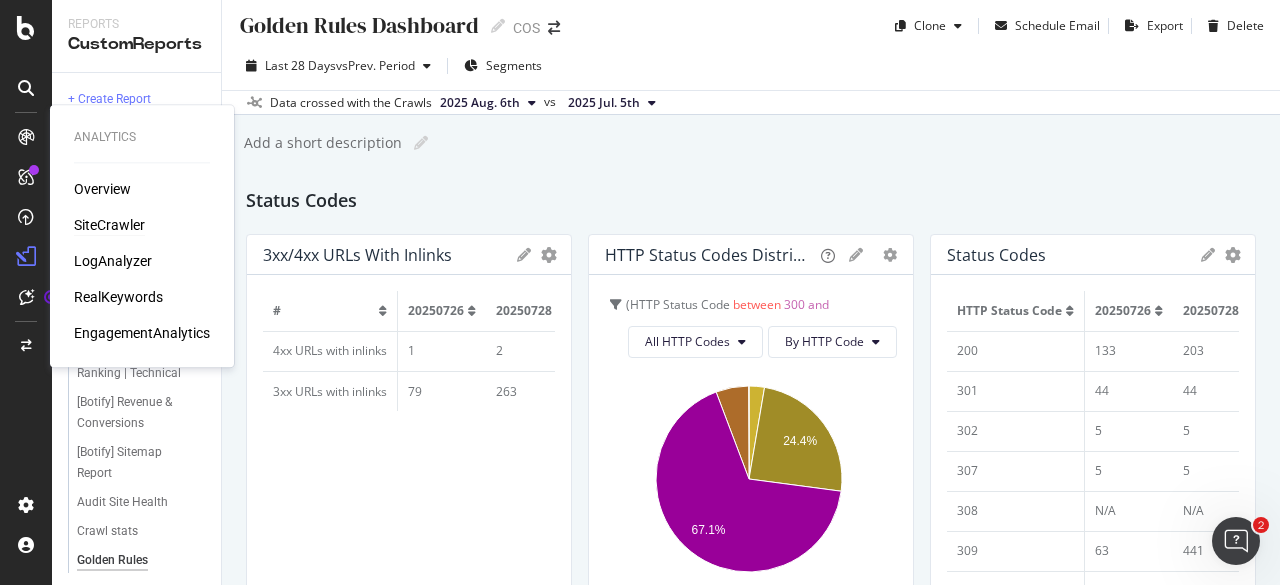 click on "SiteCrawler" at bounding box center (109, 225) 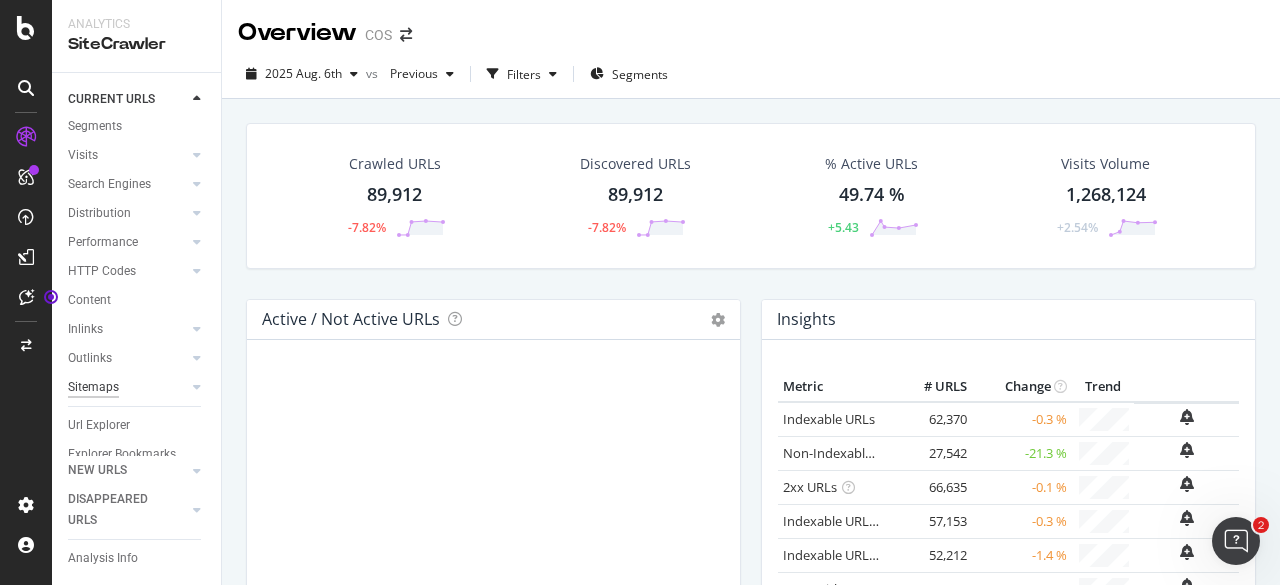 scroll, scrollTop: 106, scrollLeft: 0, axis: vertical 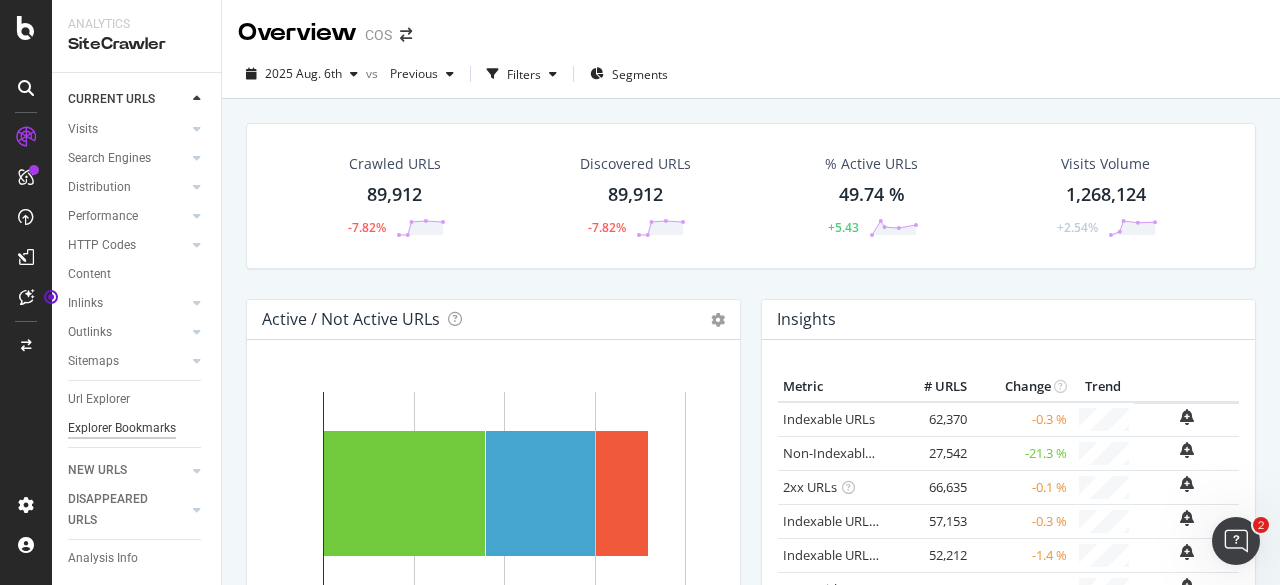 click on "Explorer Bookmarks" at bounding box center (122, 428) 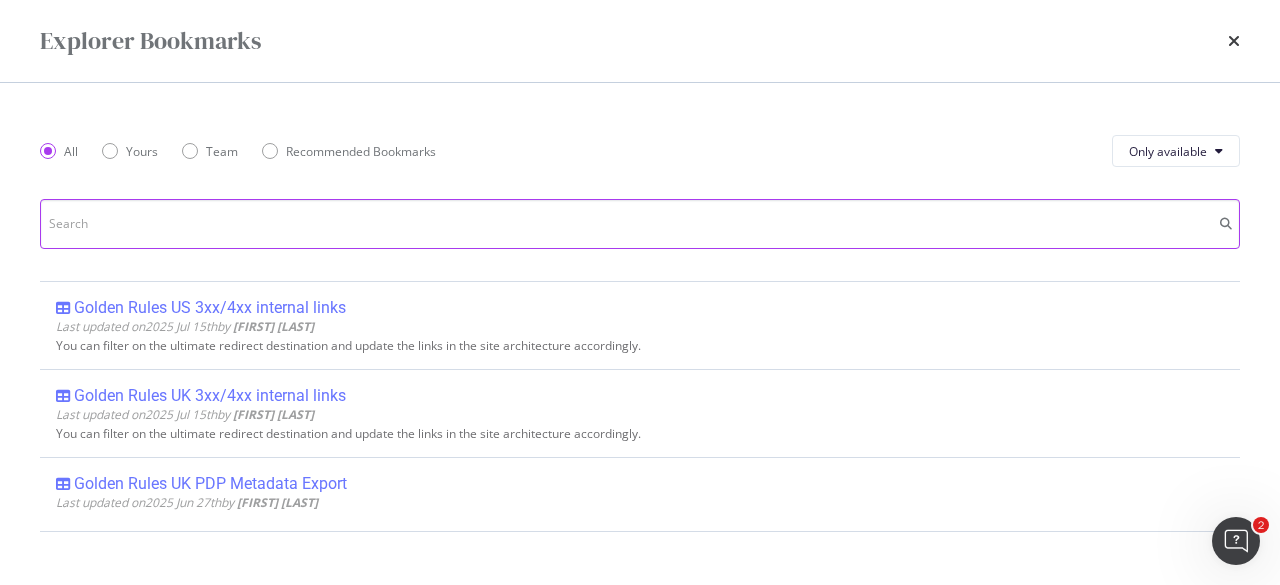 scroll, scrollTop: 396, scrollLeft: 0, axis: vertical 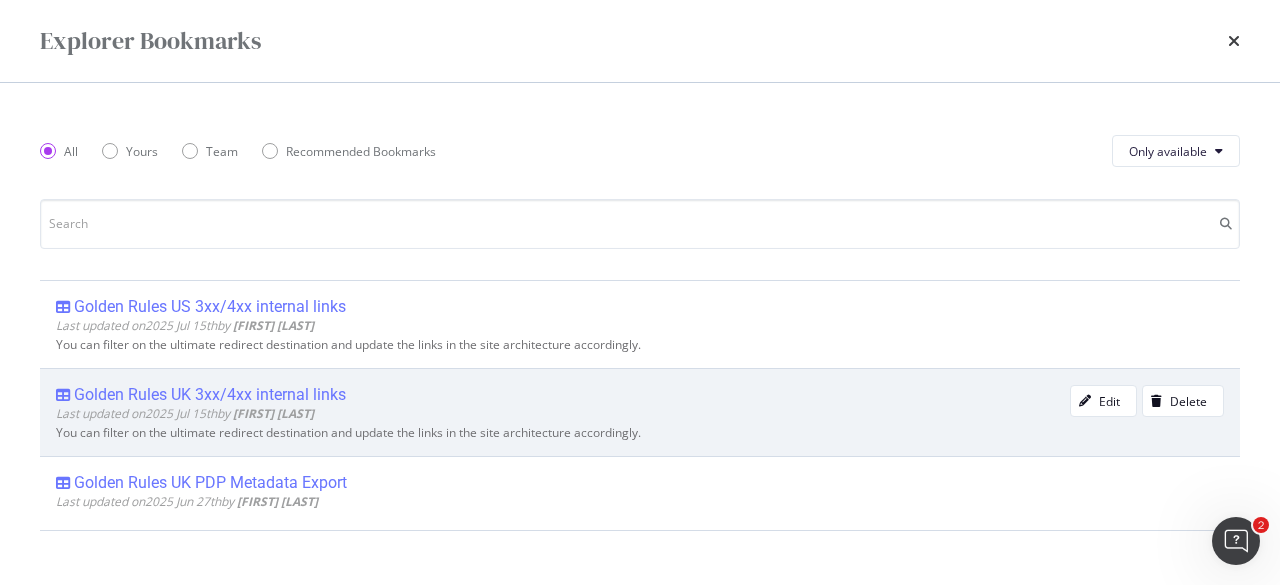 click on "Golden Rules UK 3xx/4xx internal links" at bounding box center [210, 395] 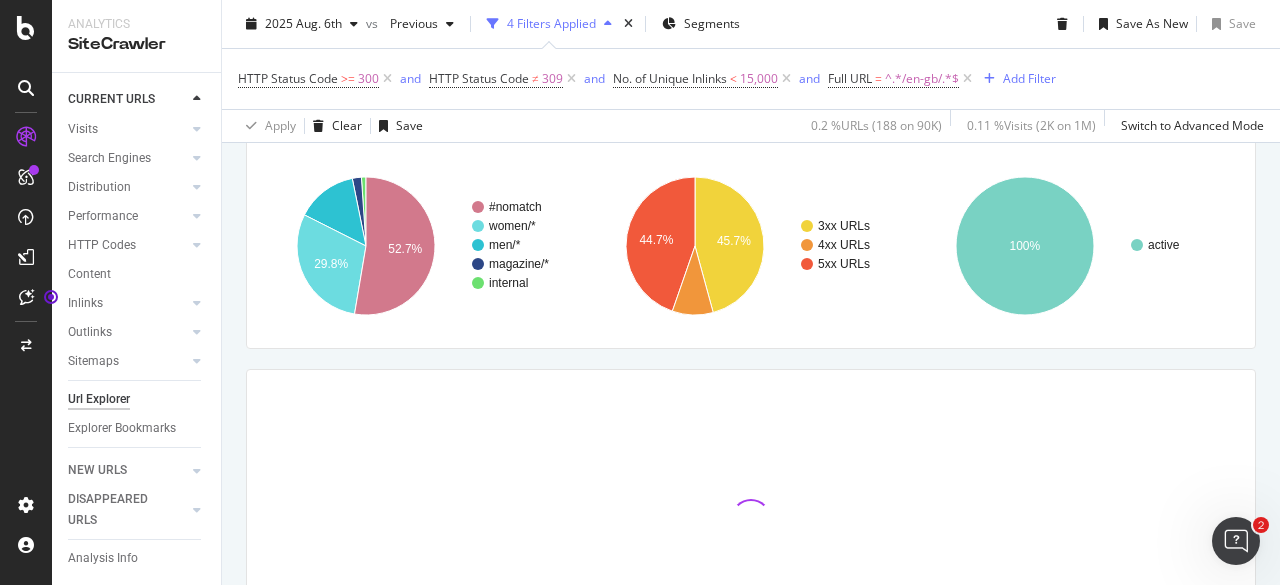 scroll, scrollTop: 218, scrollLeft: 0, axis: vertical 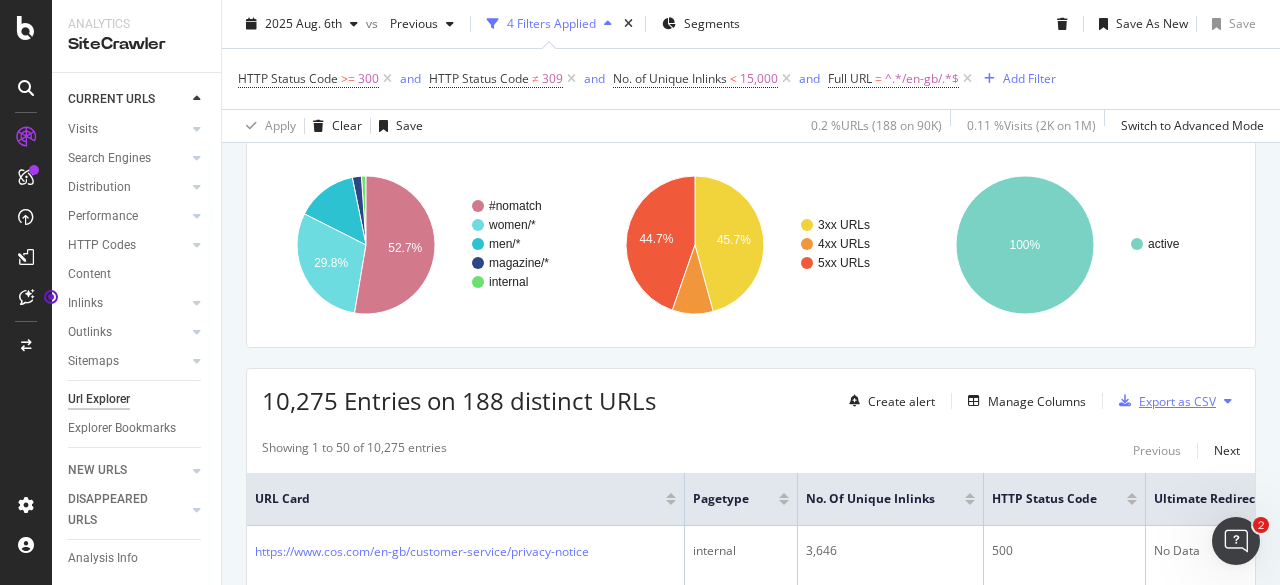 click on "Export as CSV" at bounding box center (1177, 401) 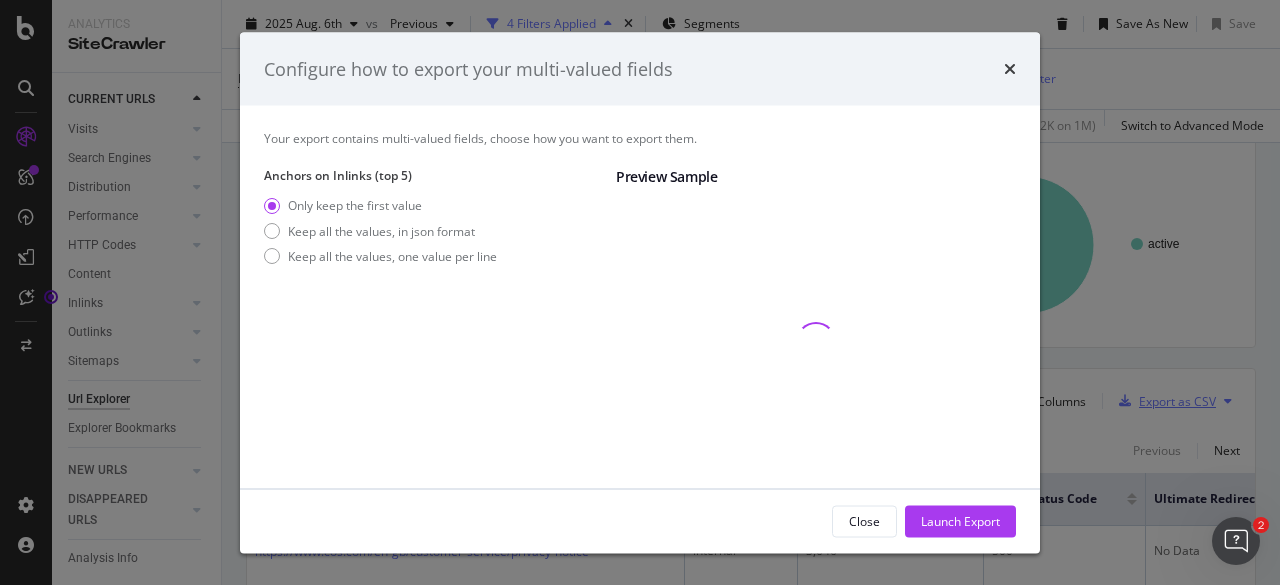 scroll, scrollTop: 110, scrollLeft: 0, axis: vertical 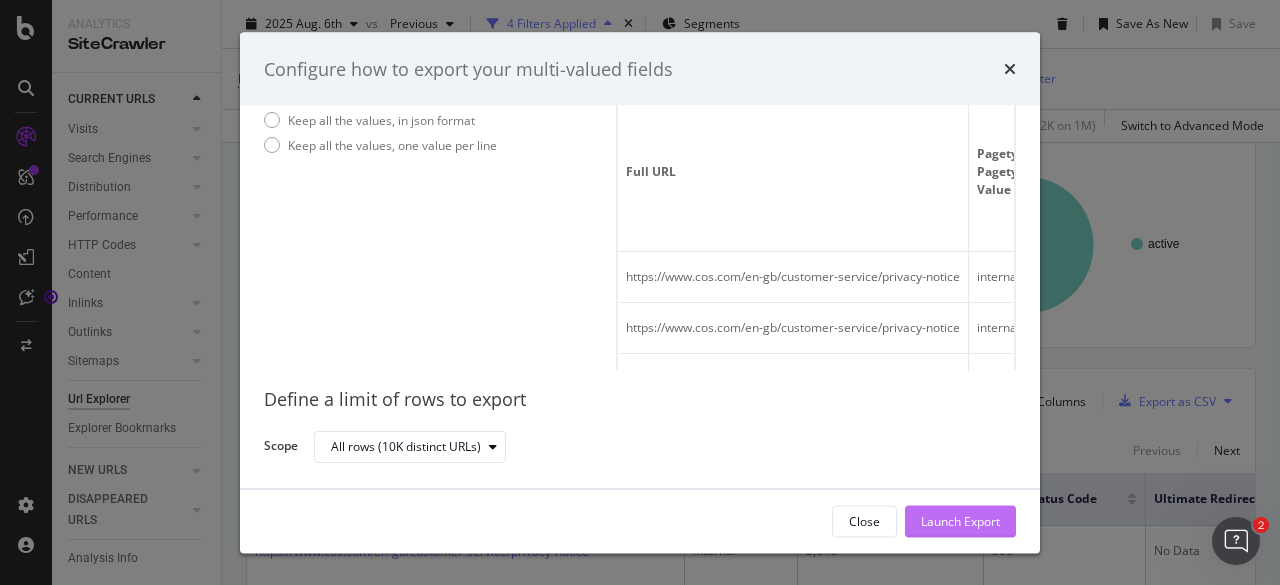 click on "Launch Export" at bounding box center [960, 520] 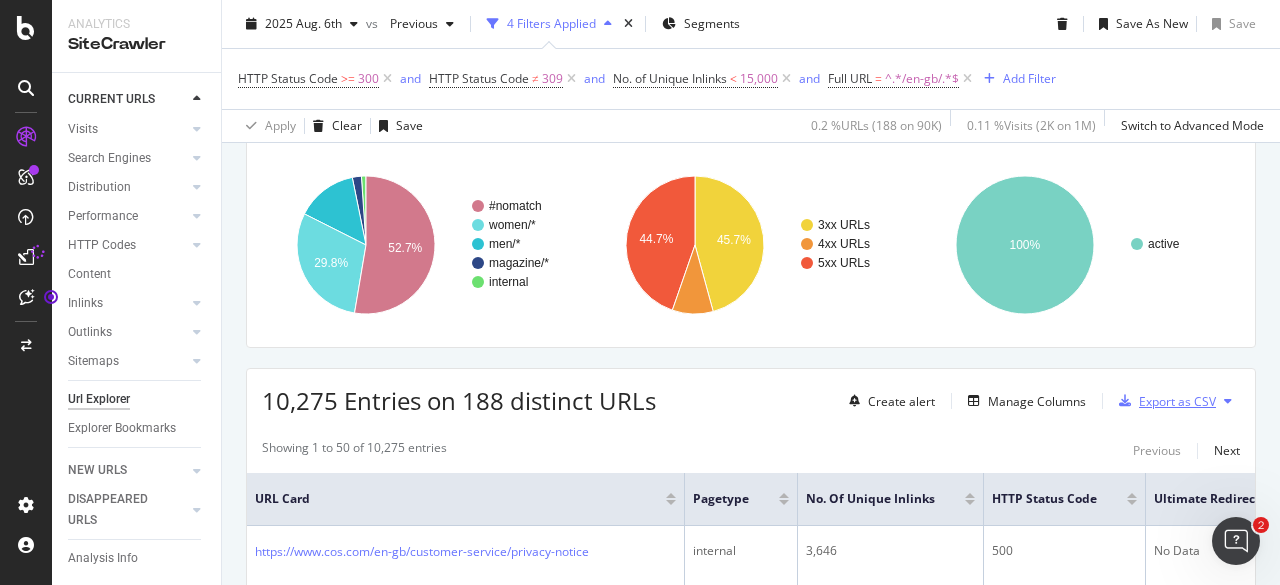 drag, startPoint x: 1188, startPoint y: 395, endPoint x: 1195, endPoint y: 409, distance: 15.652476 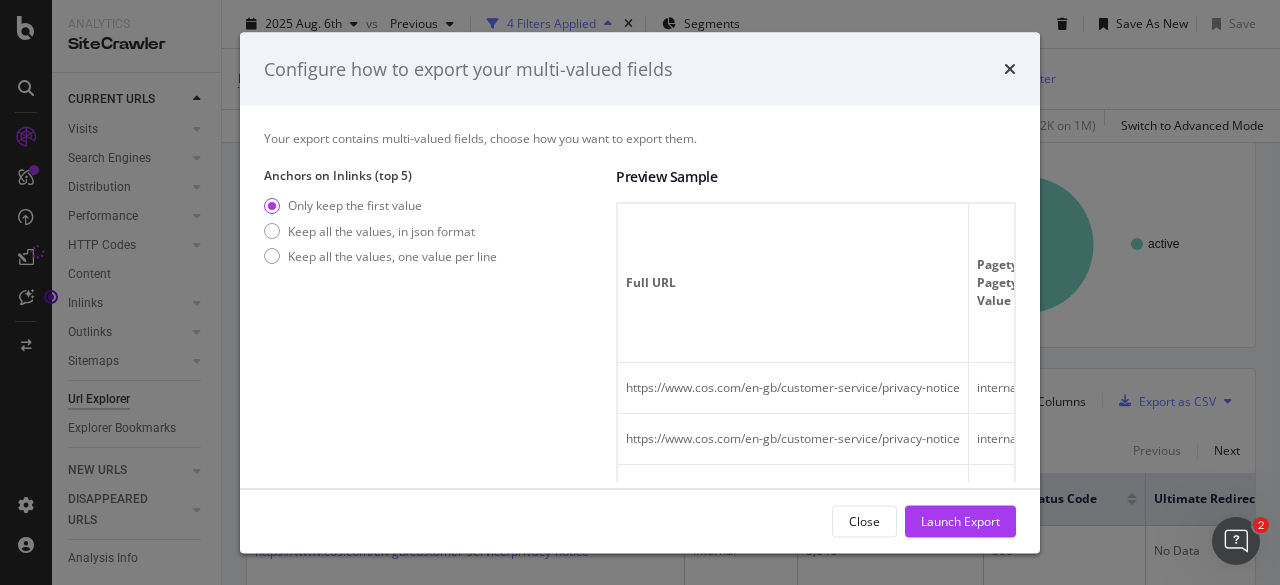 scroll, scrollTop: 110, scrollLeft: 0, axis: vertical 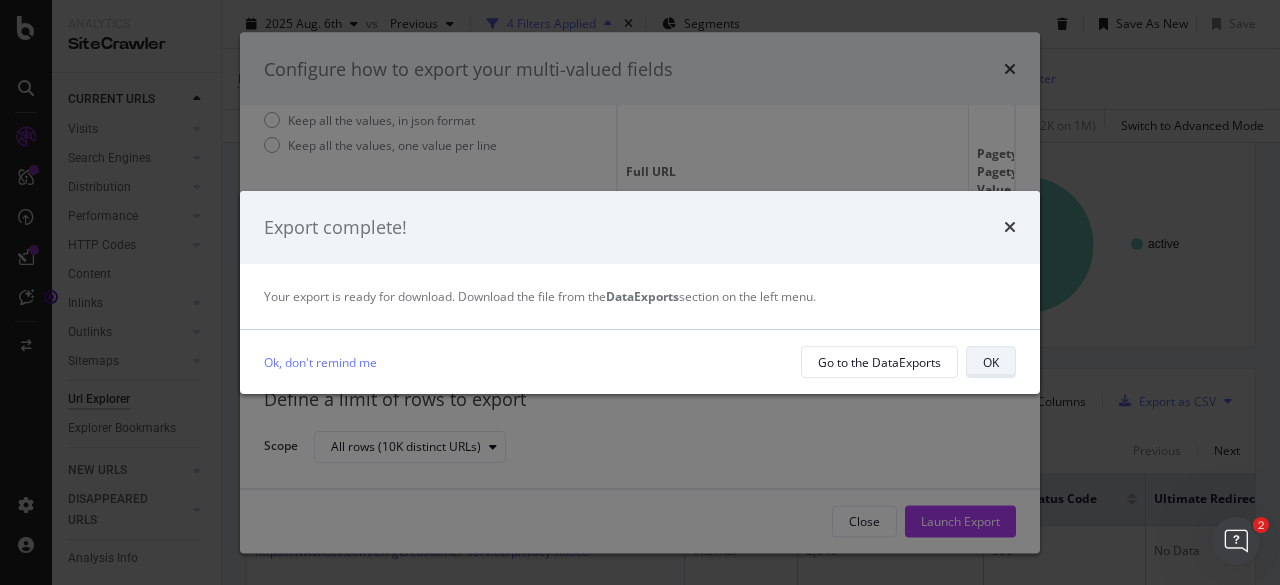 click on "OK" at bounding box center (991, 362) 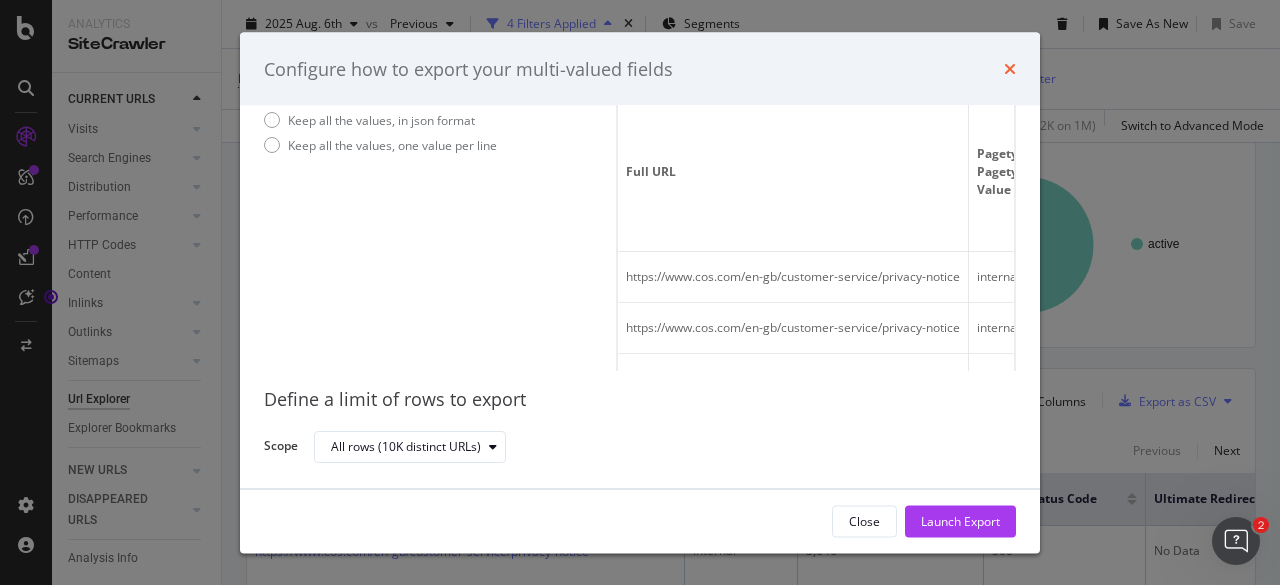 click at bounding box center (1010, 69) 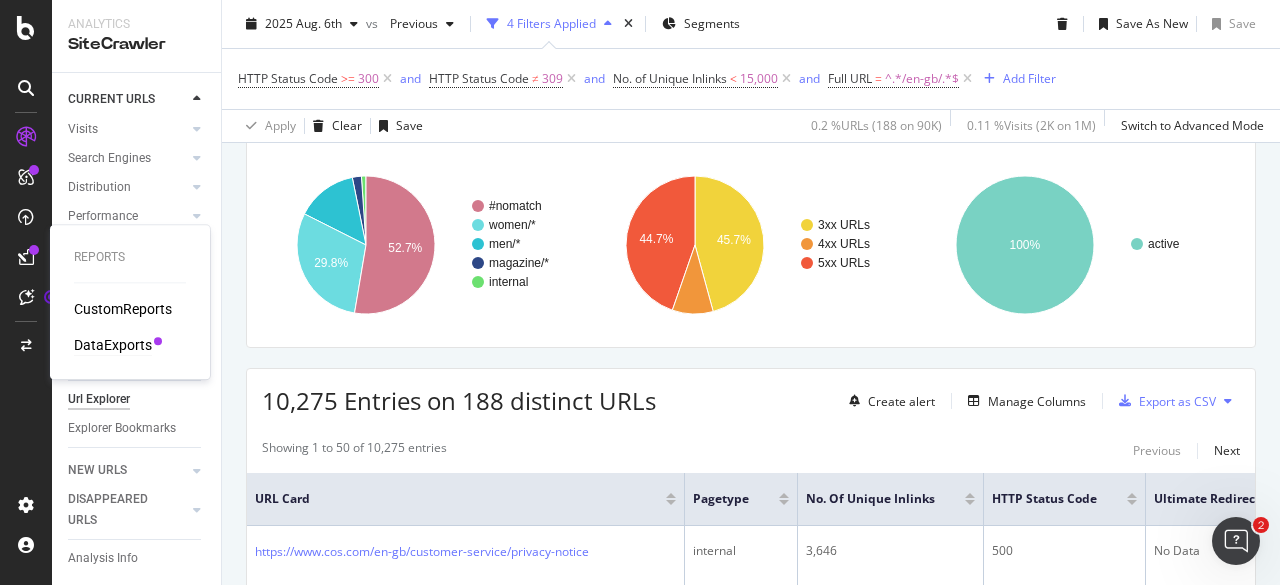 click on "DataExports" at bounding box center [113, 345] 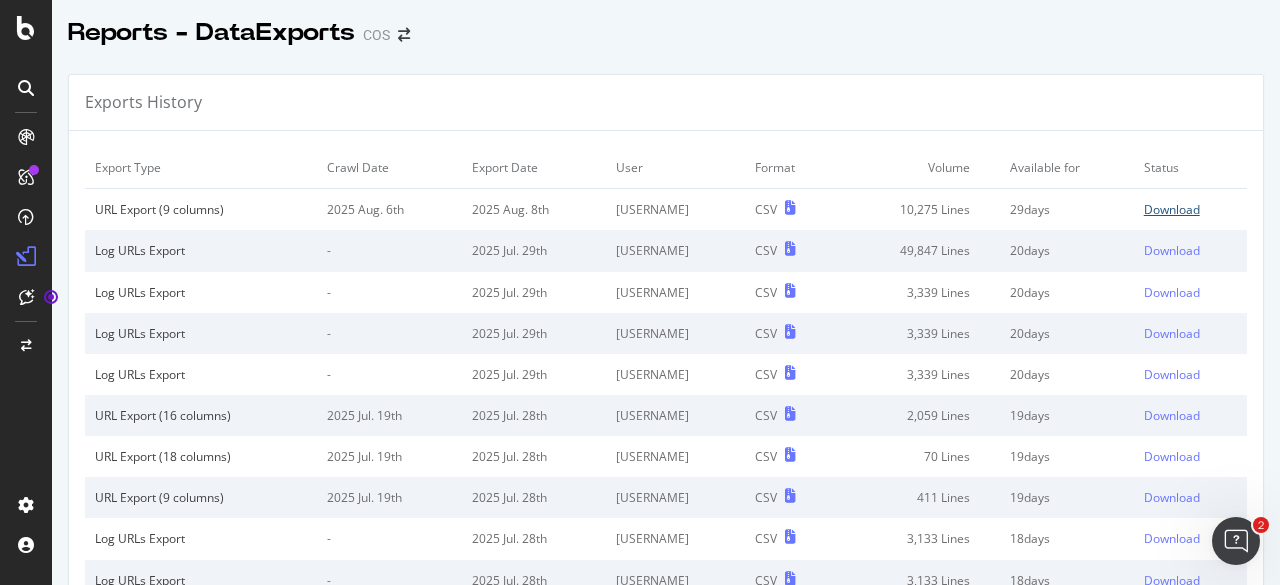 click on "Download" at bounding box center (1172, 209) 